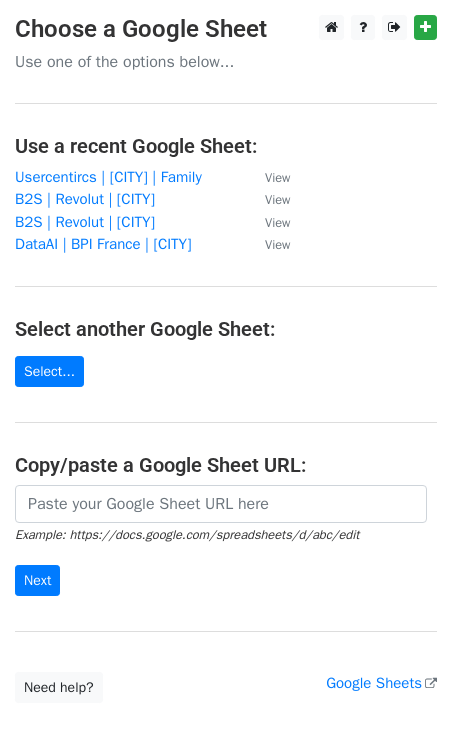 scroll, scrollTop: 0, scrollLeft: 0, axis: both 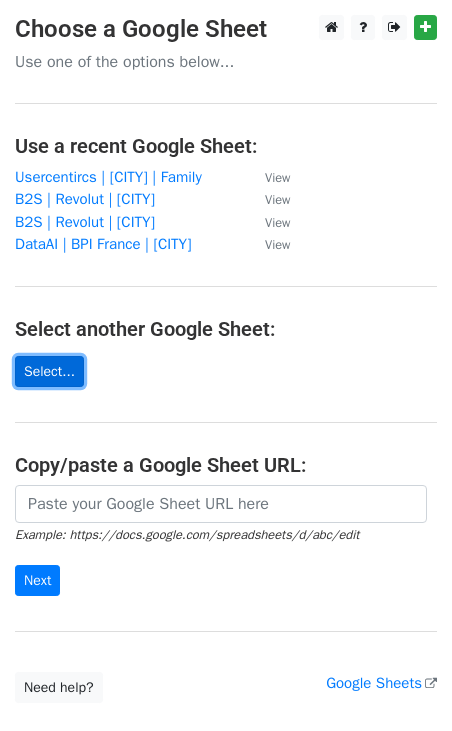 click on "Select..." at bounding box center [49, 371] 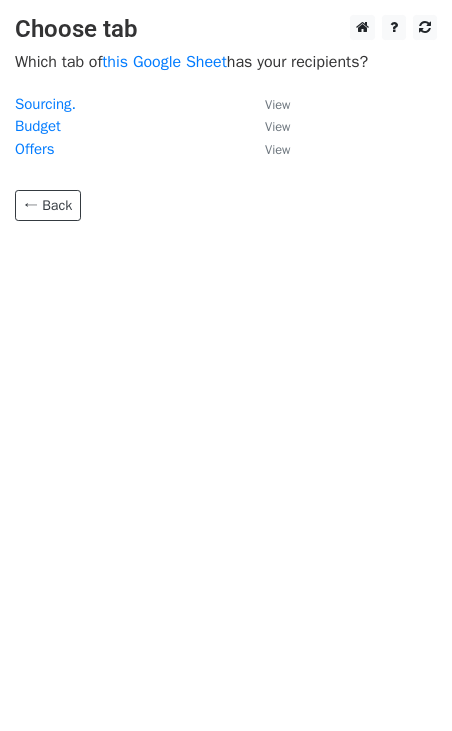scroll, scrollTop: 0, scrollLeft: 0, axis: both 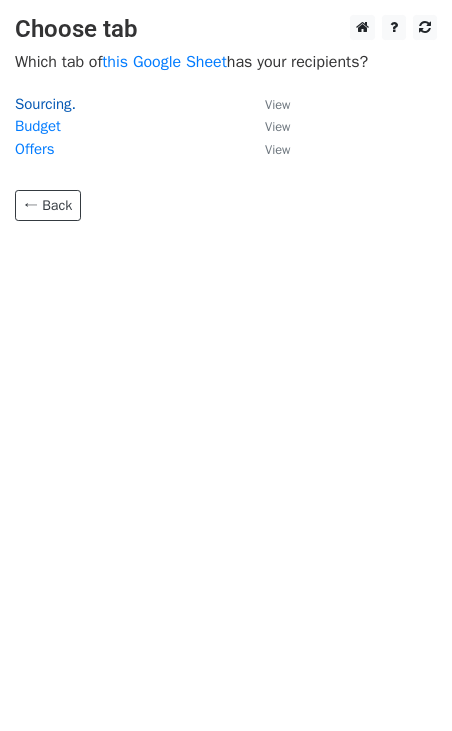 click on "Sourcing." at bounding box center (45, 104) 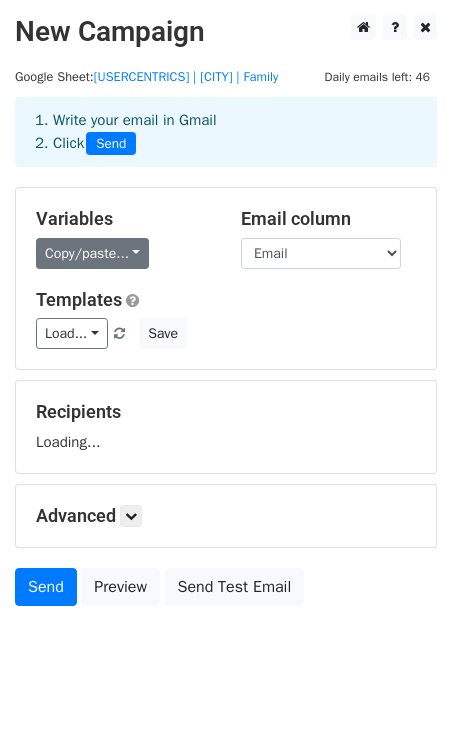 scroll, scrollTop: 0, scrollLeft: 0, axis: both 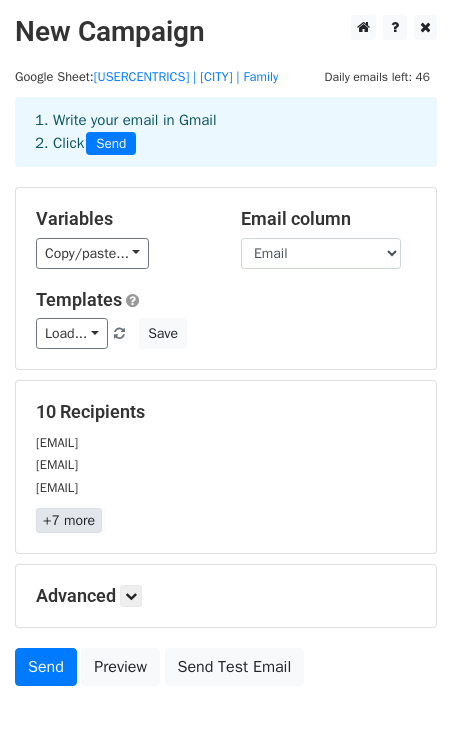 click on "+7 more" at bounding box center (69, 520) 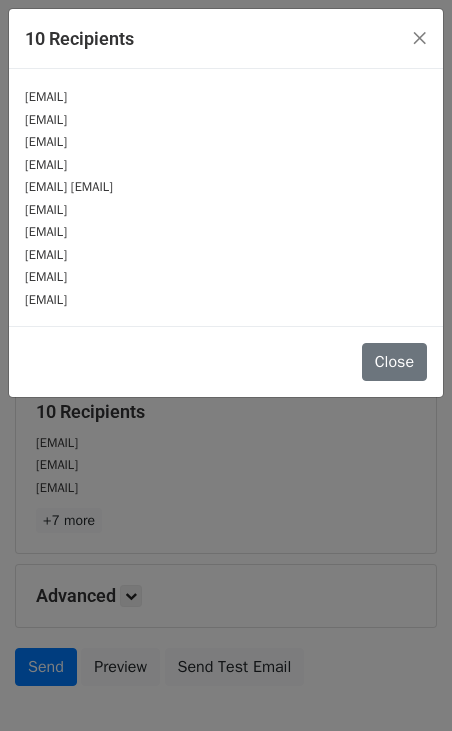 drag, startPoint x: 195, startPoint y: 330, endPoint x: 181, endPoint y: 276, distance: 55.7853 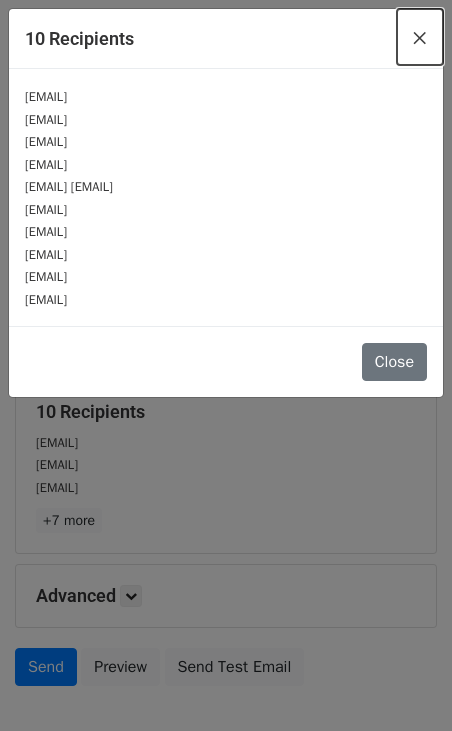 click on "×" at bounding box center [420, 37] 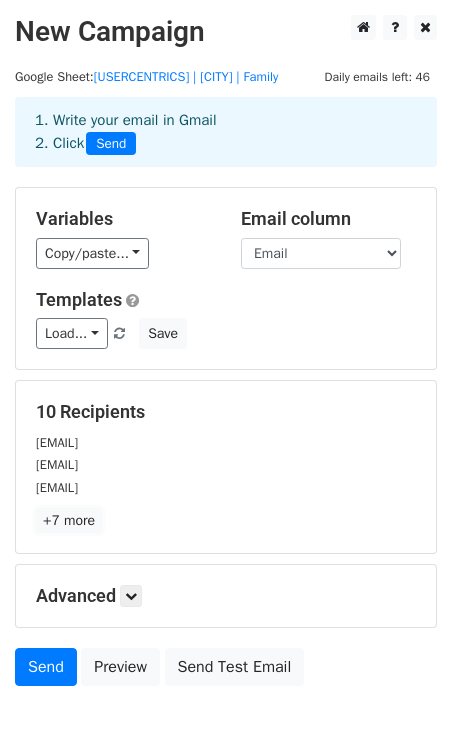 scroll, scrollTop: 96, scrollLeft: 0, axis: vertical 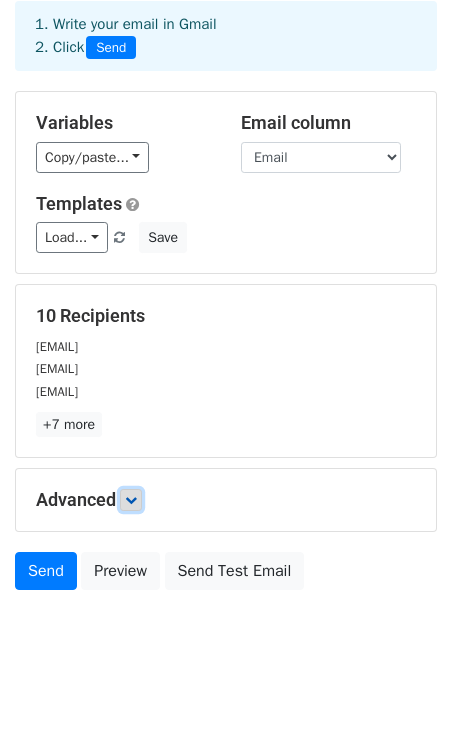 click at bounding box center [131, 500] 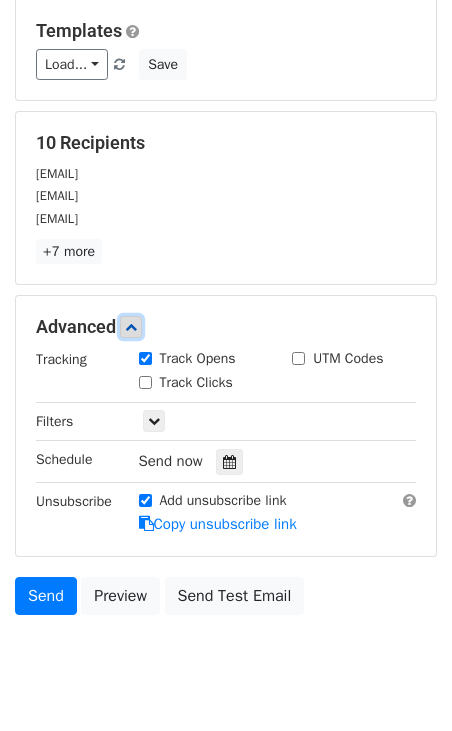 scroll, scrollTop: 272, scrollLeft: 0, axis: vertical 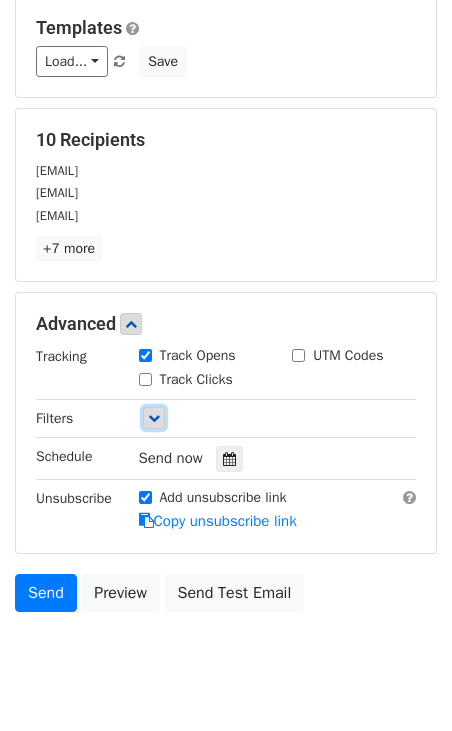 click at bounding box center [154, 418] 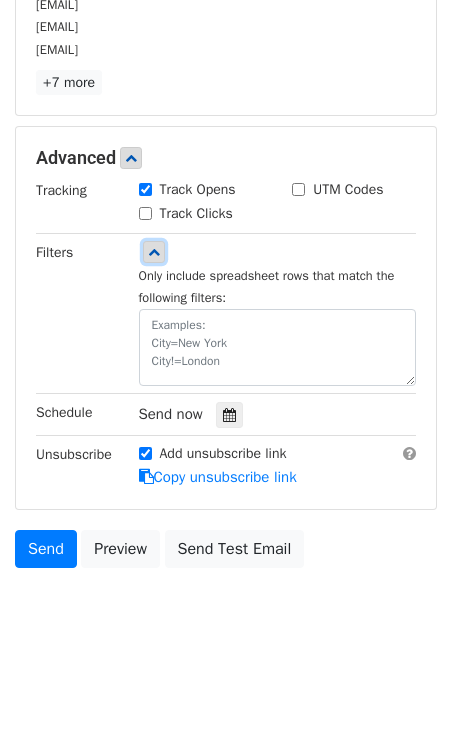 scroll, scrollTop: 443, scrollLeft: 0, axis: vertical 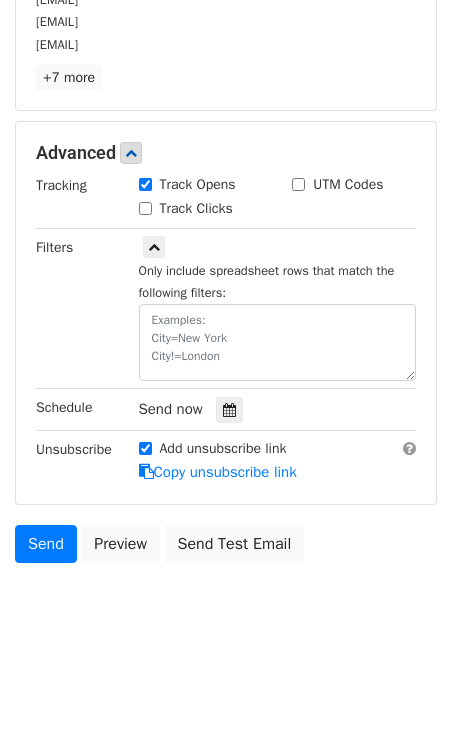 click on "Add unsubscribe link" at bounding box center (145, 448) 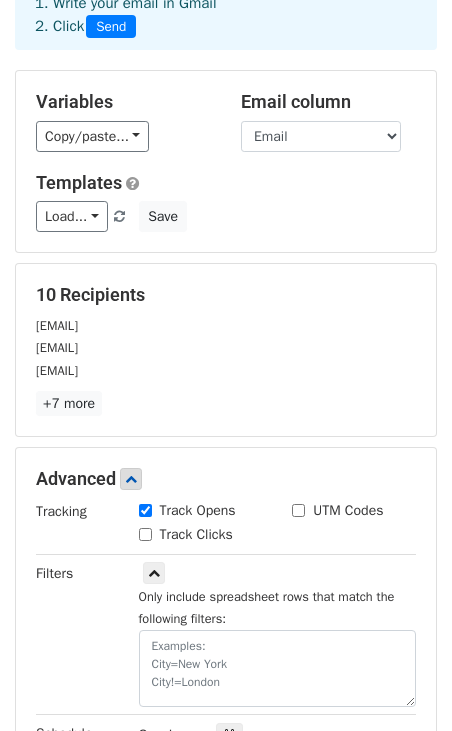 scroll, scrollTop: 0, scrollLeft: 0, axis: both 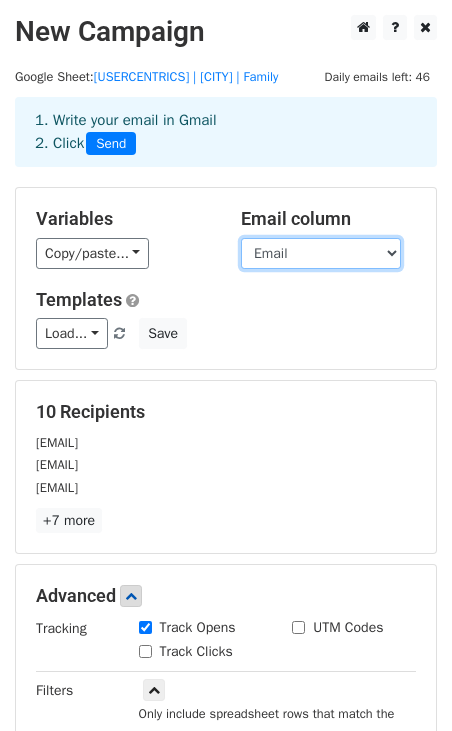 click on "Status
Vendor Name
Website
[EMAIL]
Phone
Date Contacted
Address
Amount
Min Consumption / Room Rental (if any)
Comments" at bounding box center (321, 253) 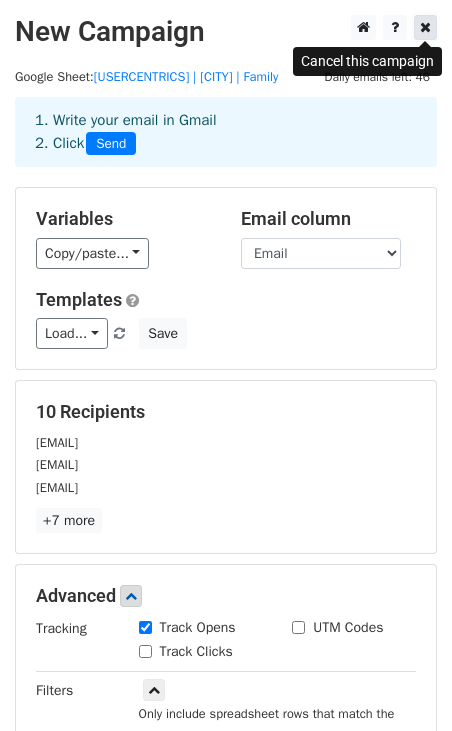 click at bounding box center [425, 27] 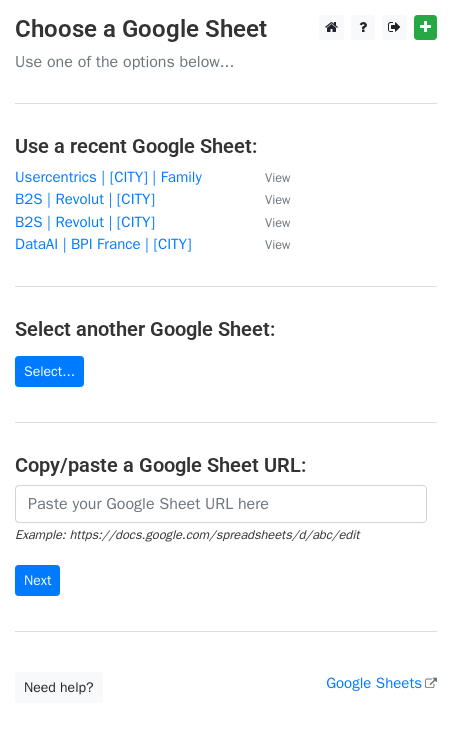 scroll, scrollTop: 0, scrollLeft: 0, axis: both 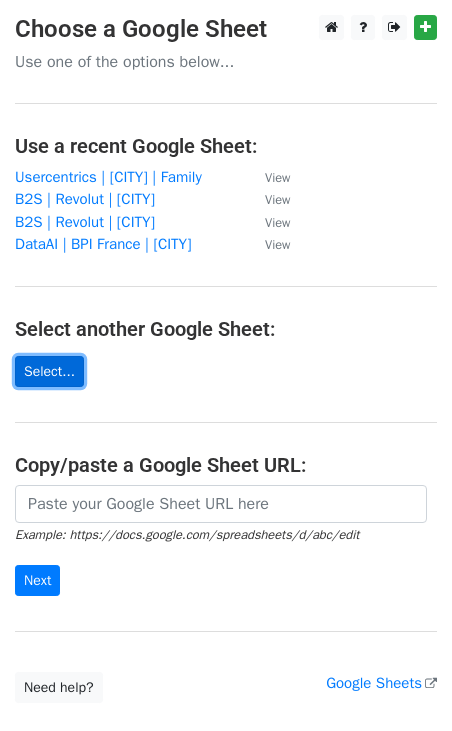 click on "Select..." at bounding box center [49, 371] 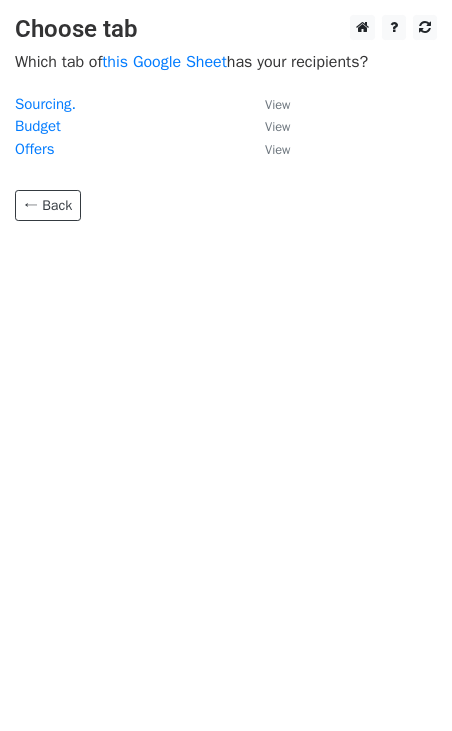 scroll, scrollTop: 0, scrollLeft: 0, axis: both 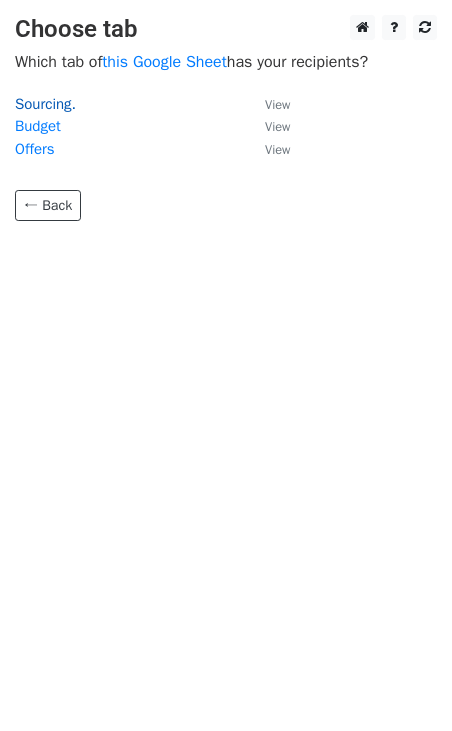 click on "Sourcing." at bounding box center (45, 104) 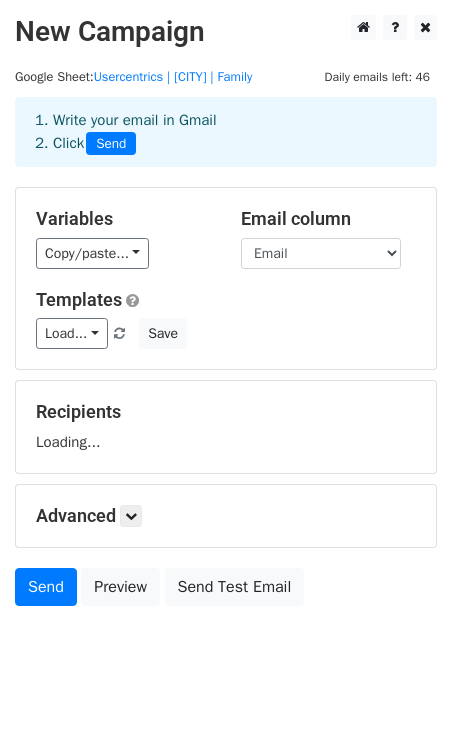 scroll, scrollTop: 0, scrollLeft: 0, axis: both 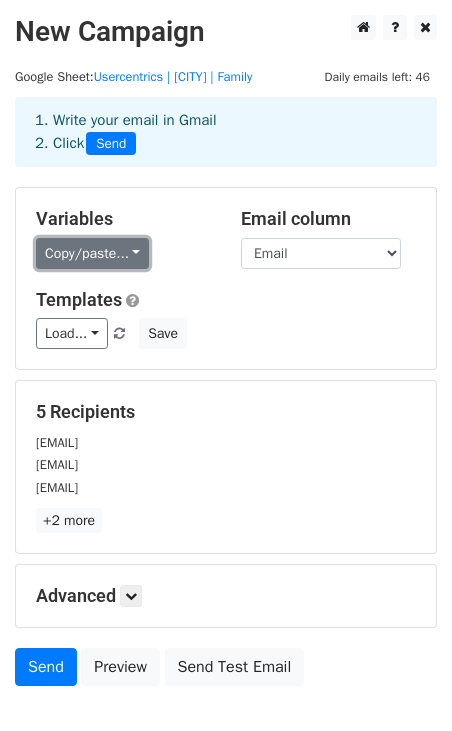 click on "Copy/paste..." at bounding box center [92, 253] 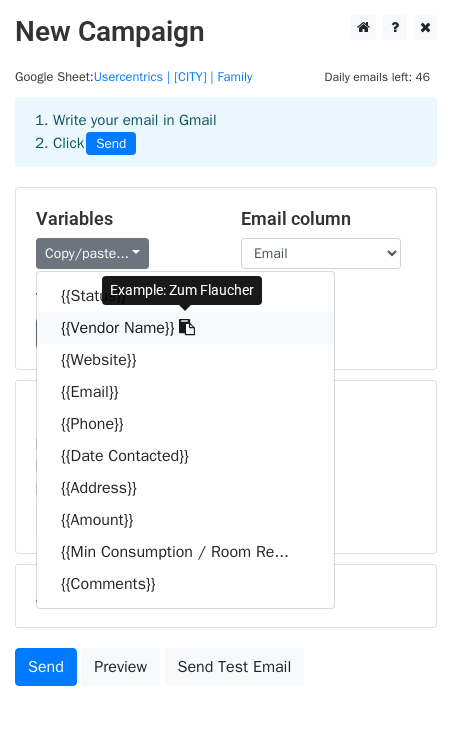 drag, startPoint x: 129, startPoint y: 330, endPoint x: 52, endPoint y: 334, distance: 77.10383 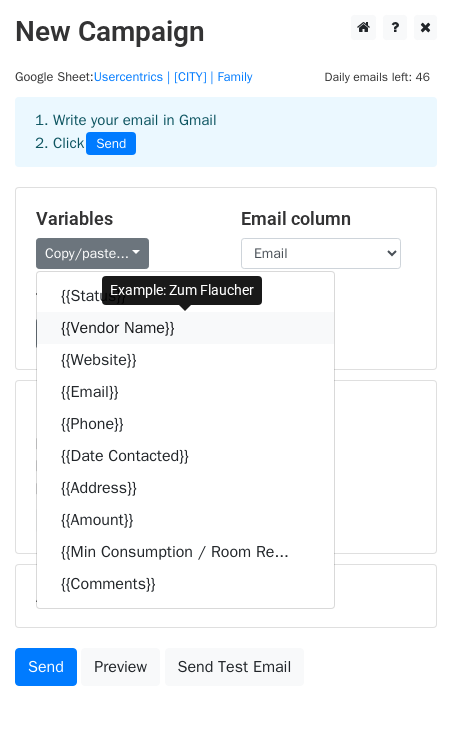 click on "{{Vendor Name}}" at bounding box center (185, 328) 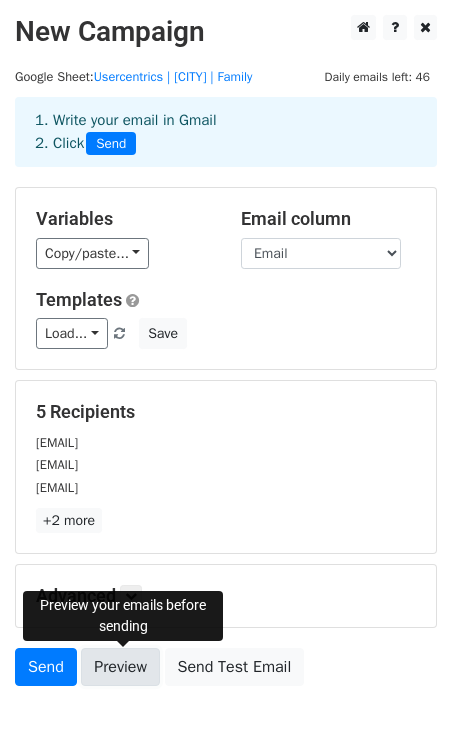 click on "Preview" at bounding box center (120, 667) 